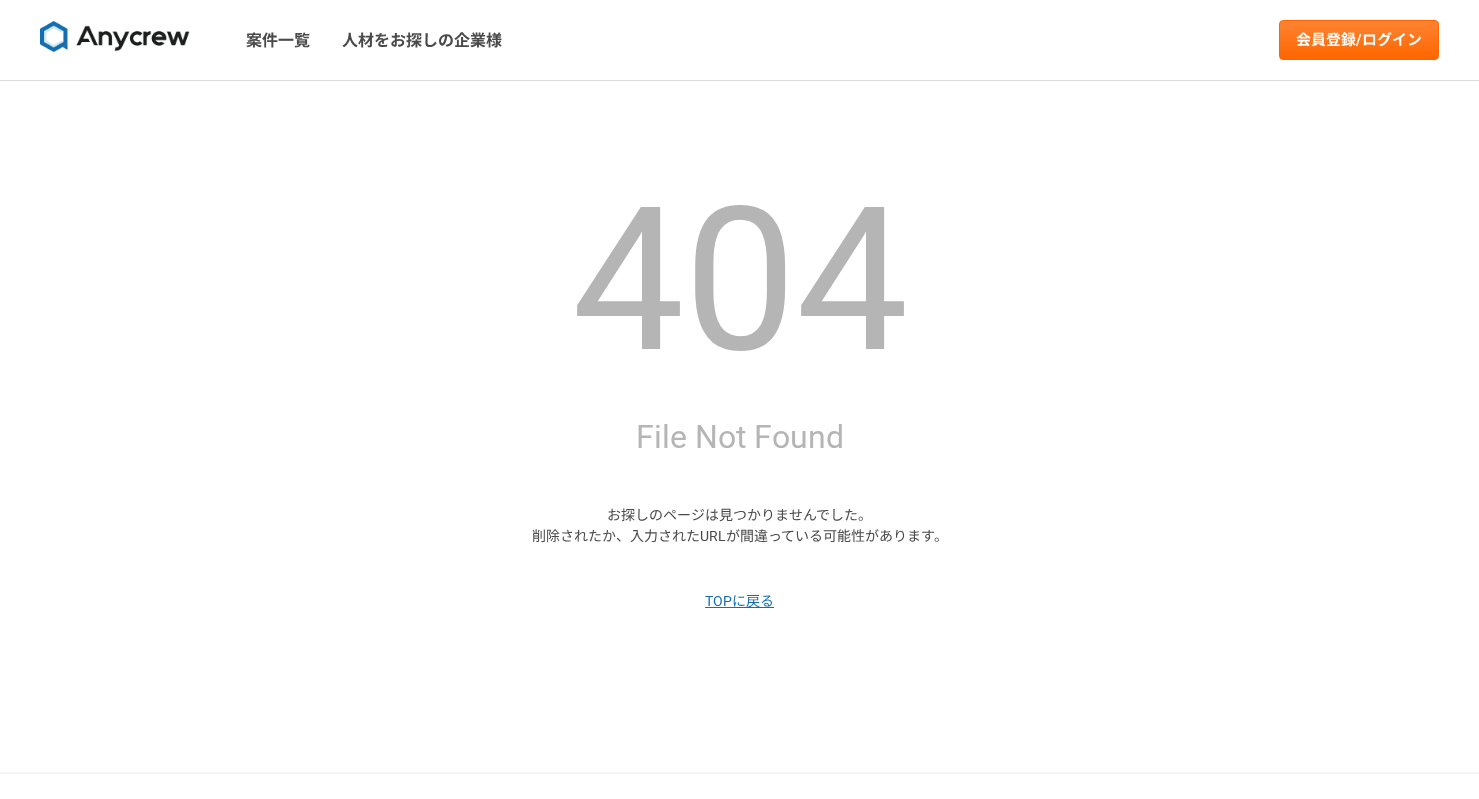 scroll, scrollTop: 0, scrollLeft: 0, axis: both 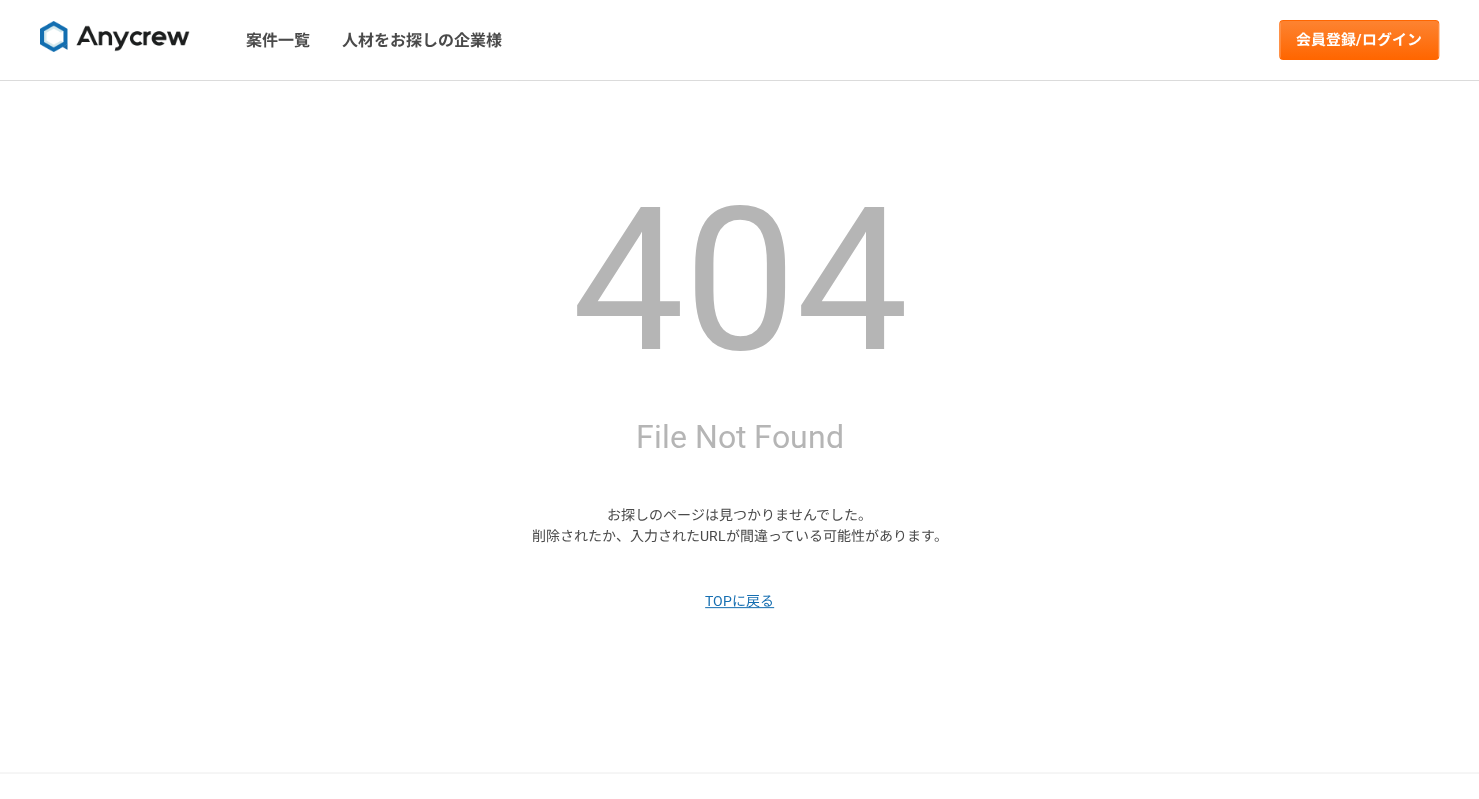 click at bounding box center [115, 37] 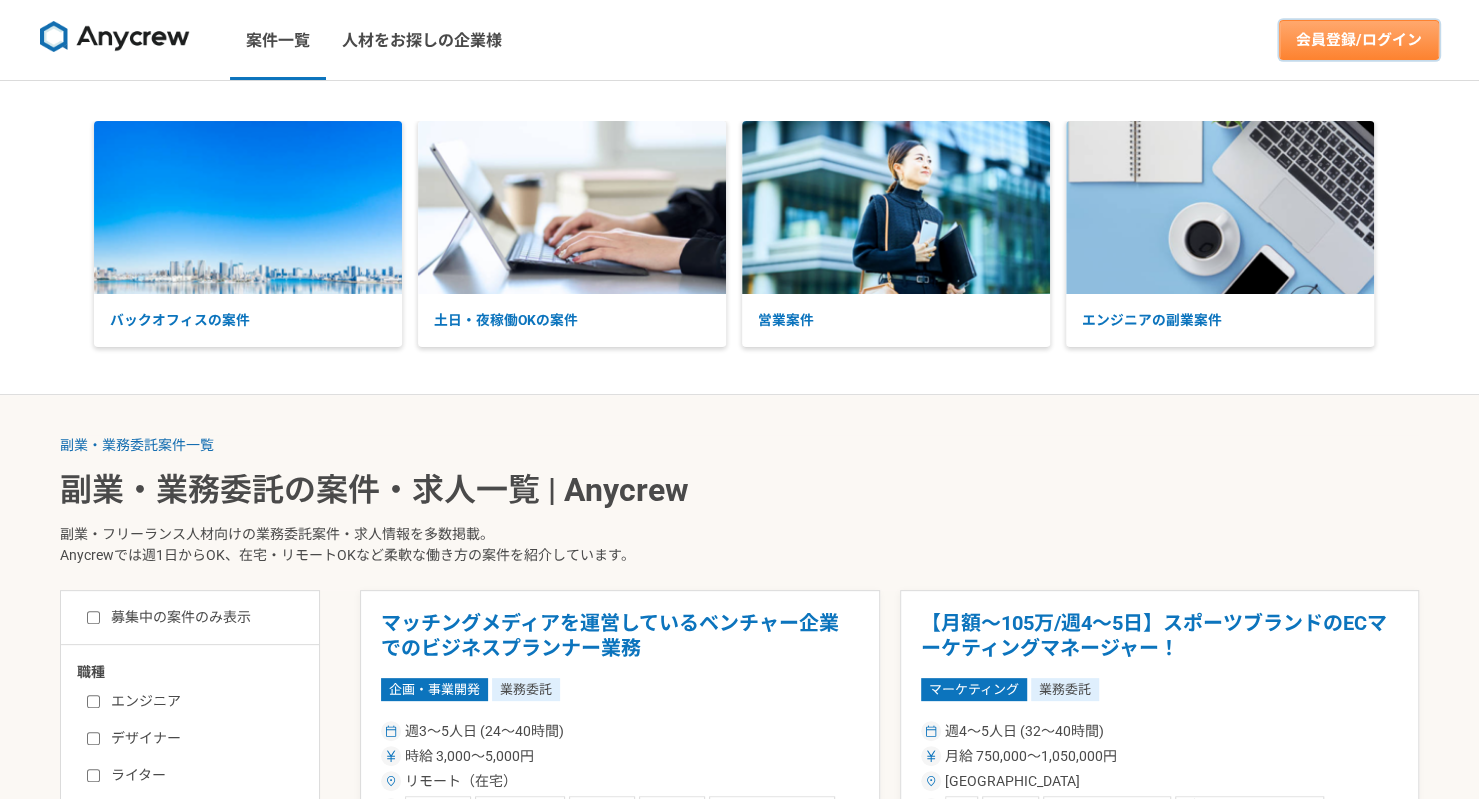 click on "会員登録/ログイン" at bounding box center [1359, 40] 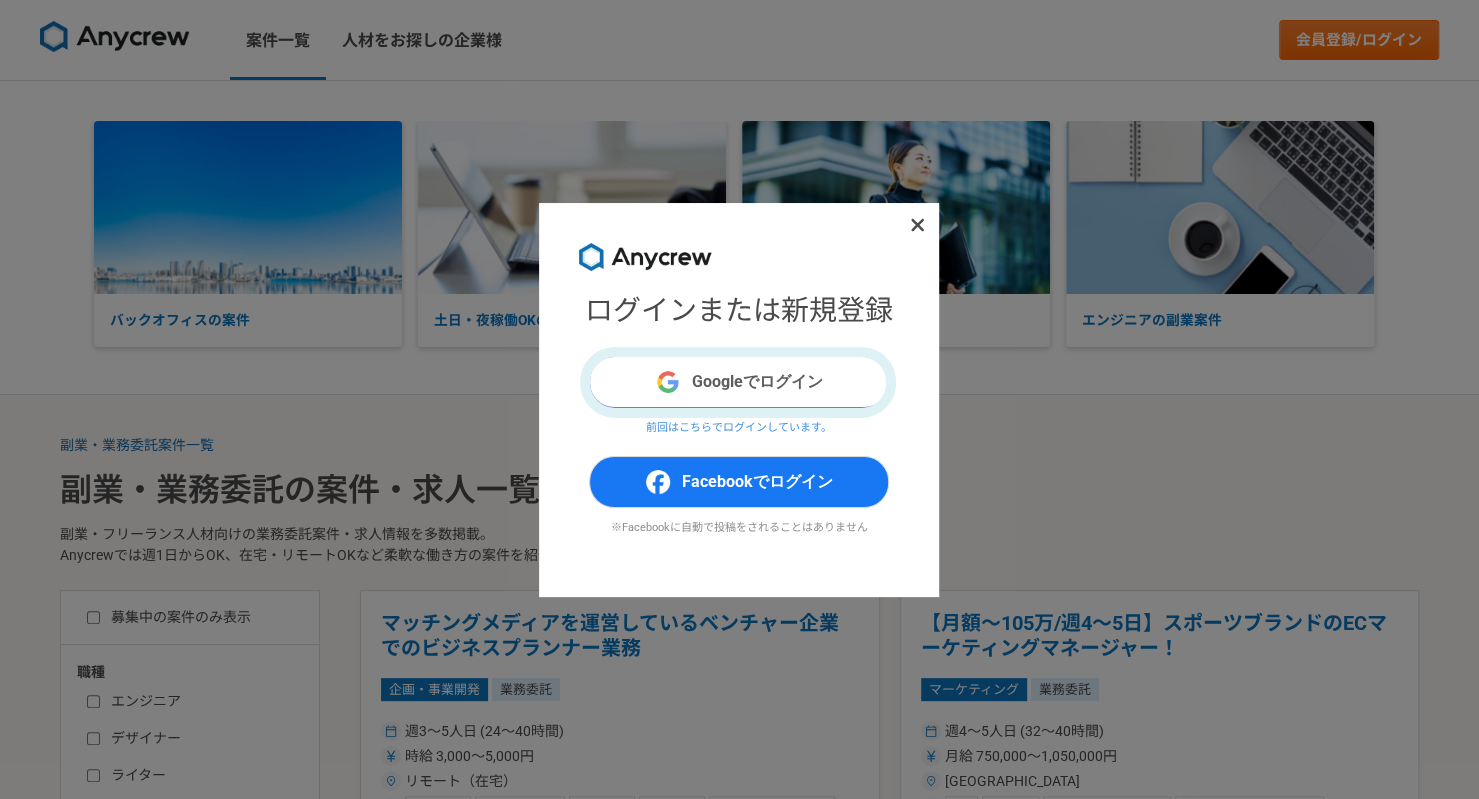 click on "Googleでログイン" at bounding box center [739, 382] 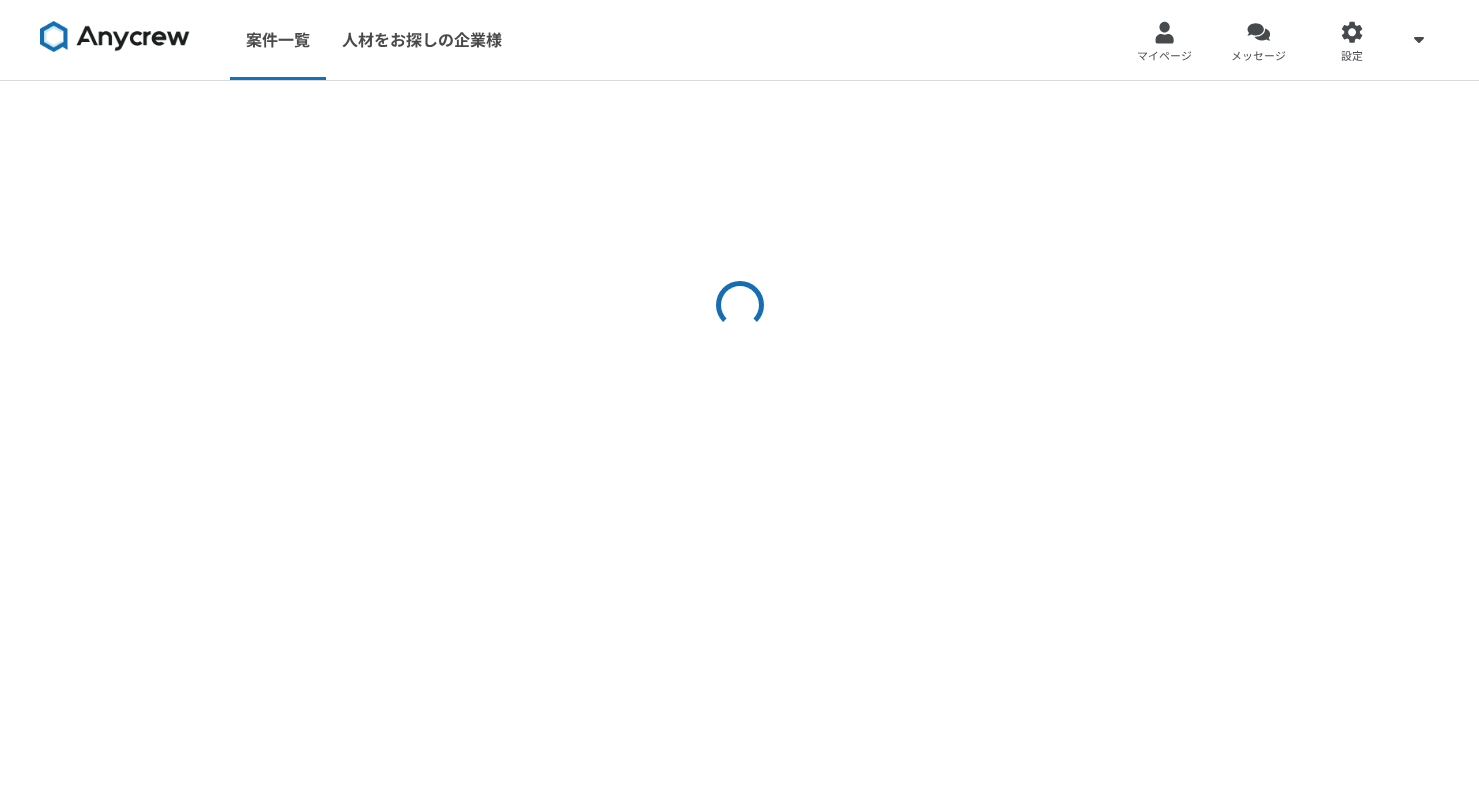 scroll, scrollTop: 0, scrollLeft: 0, axis: both 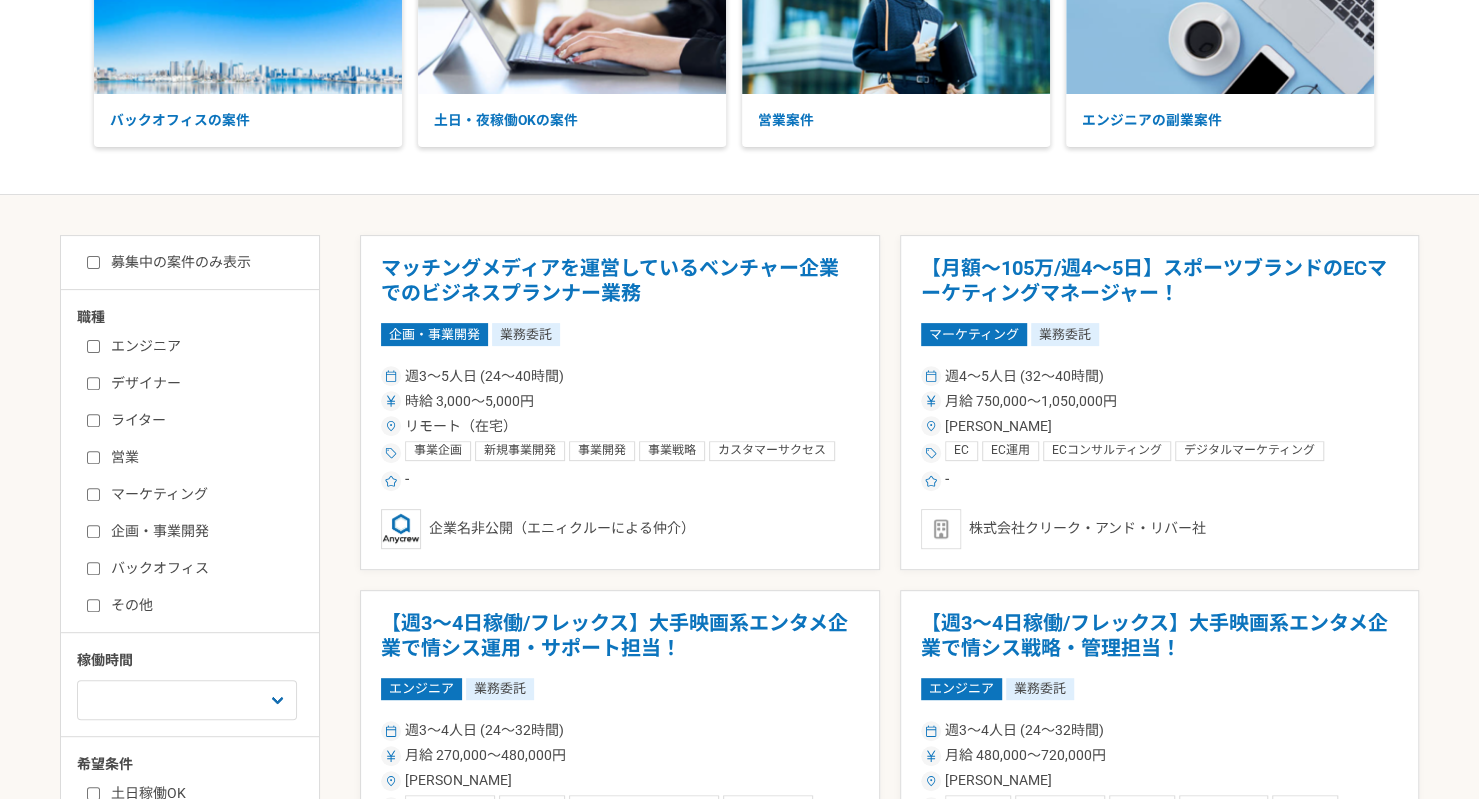 click on "デザイナー" at bounding box center (202, 383) 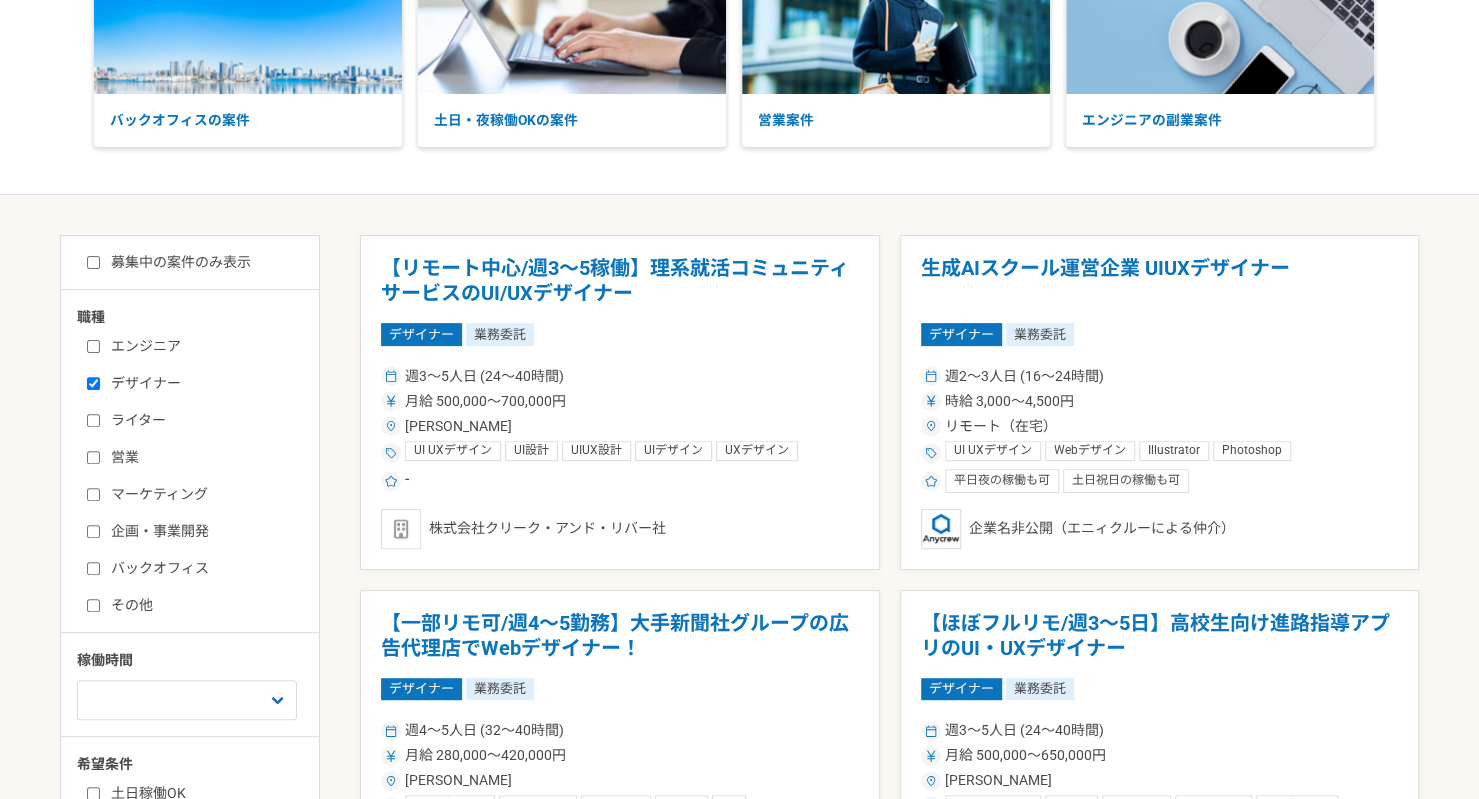 click on "デザイナー" at bounding box center [202, 383] 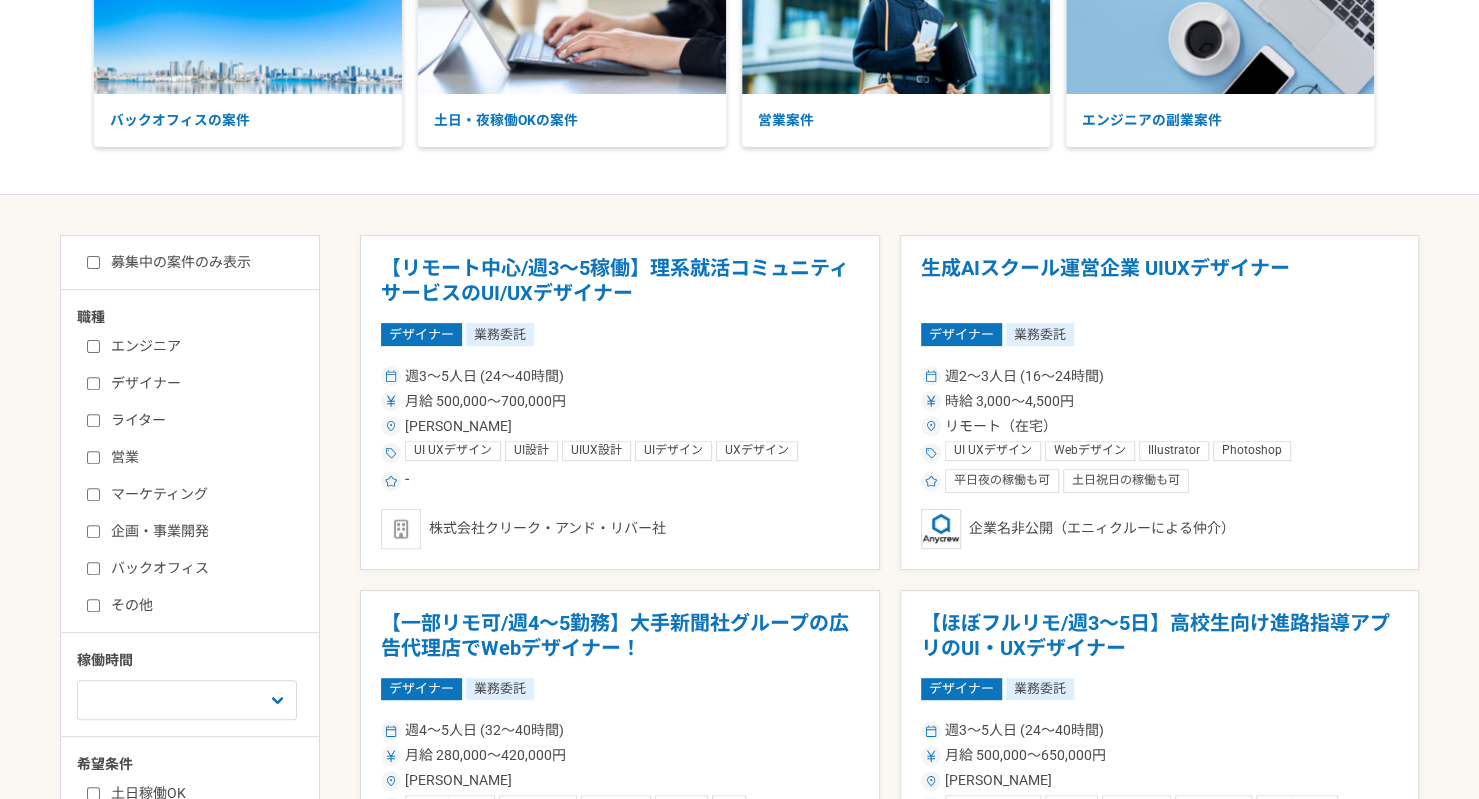 checkbox on "false" 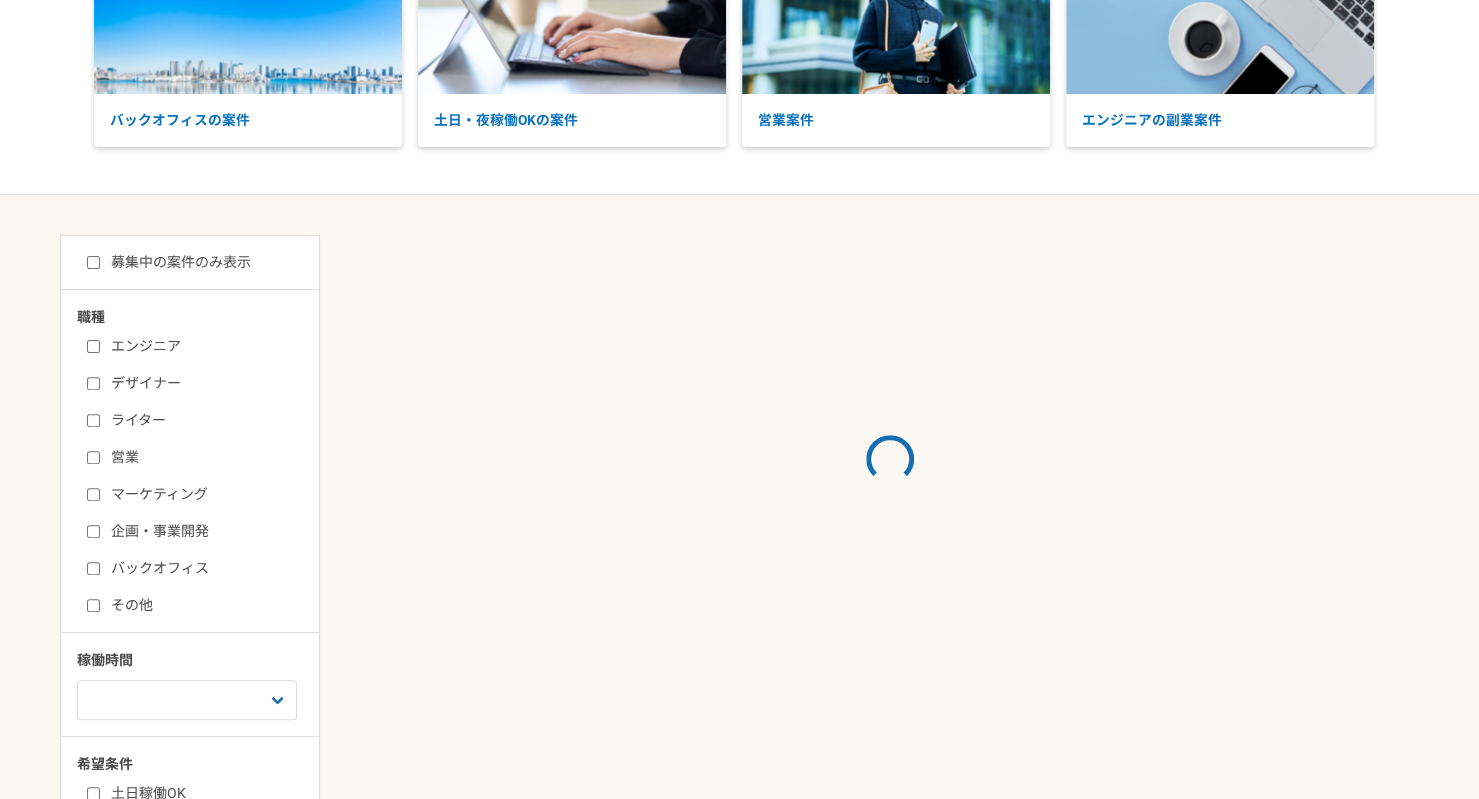 click on "エンジニア" at bounding box center [202, 346] 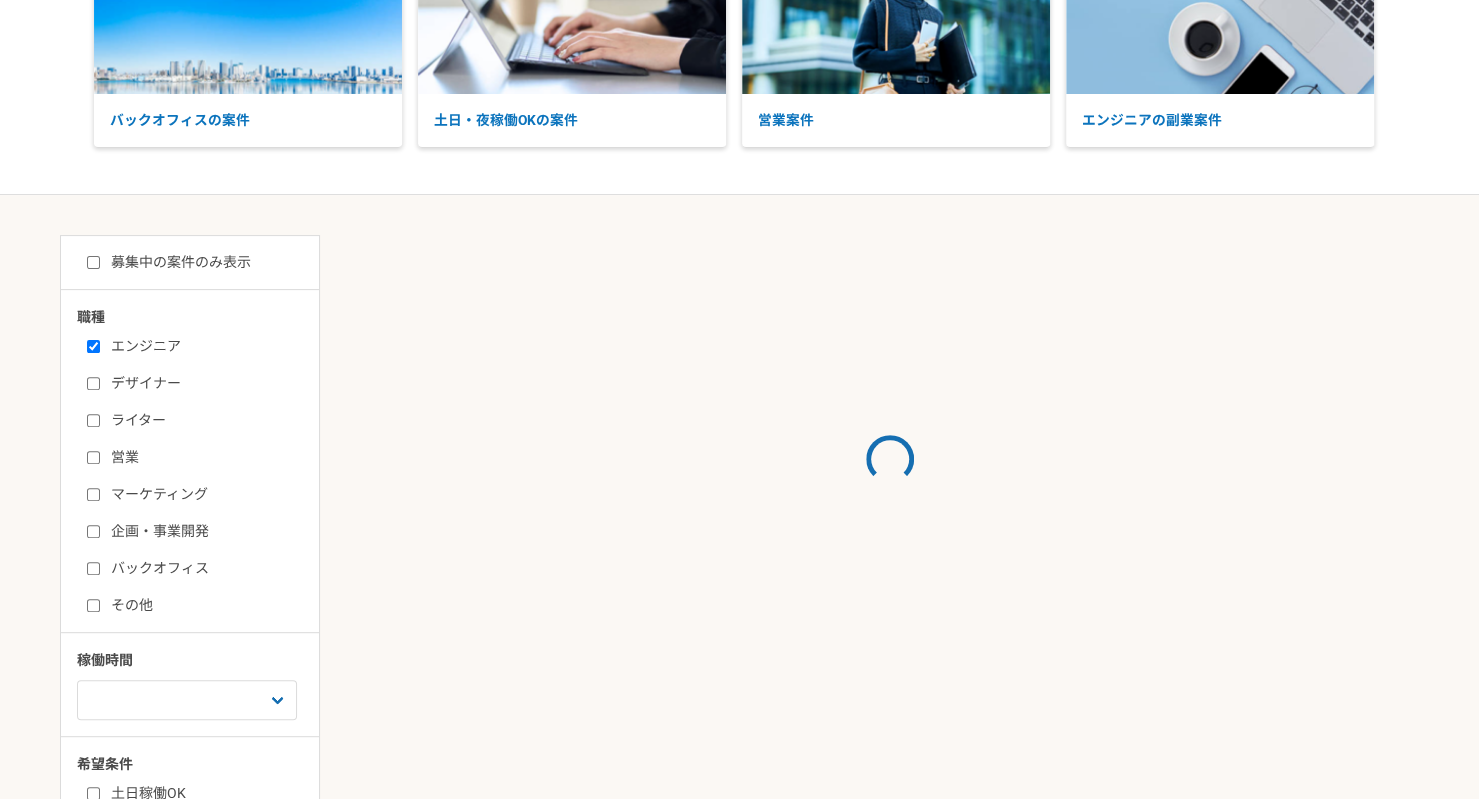 checkbox on "true" 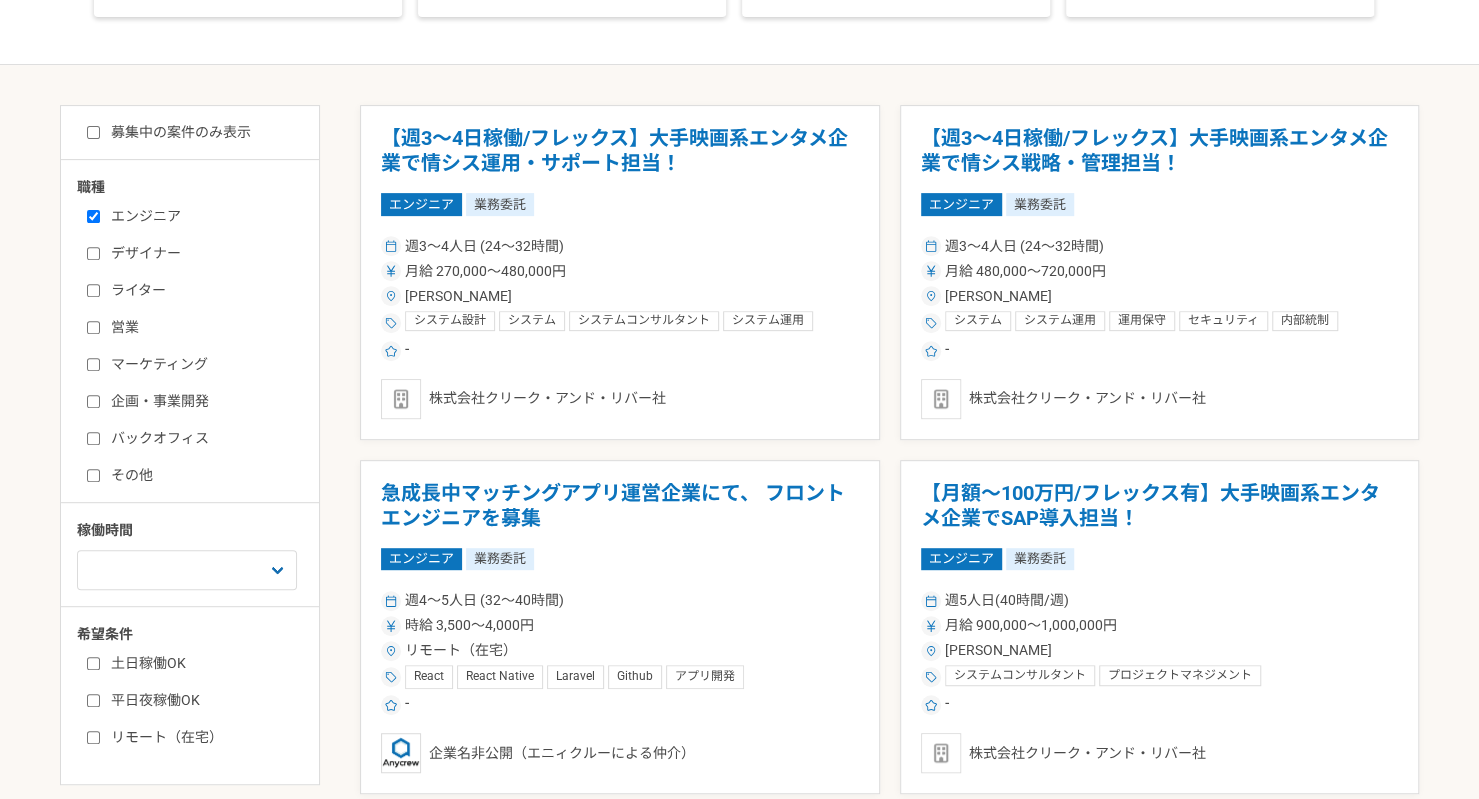 scroll, scrollTop: 300, scrollLeft: 0, axis: vertical 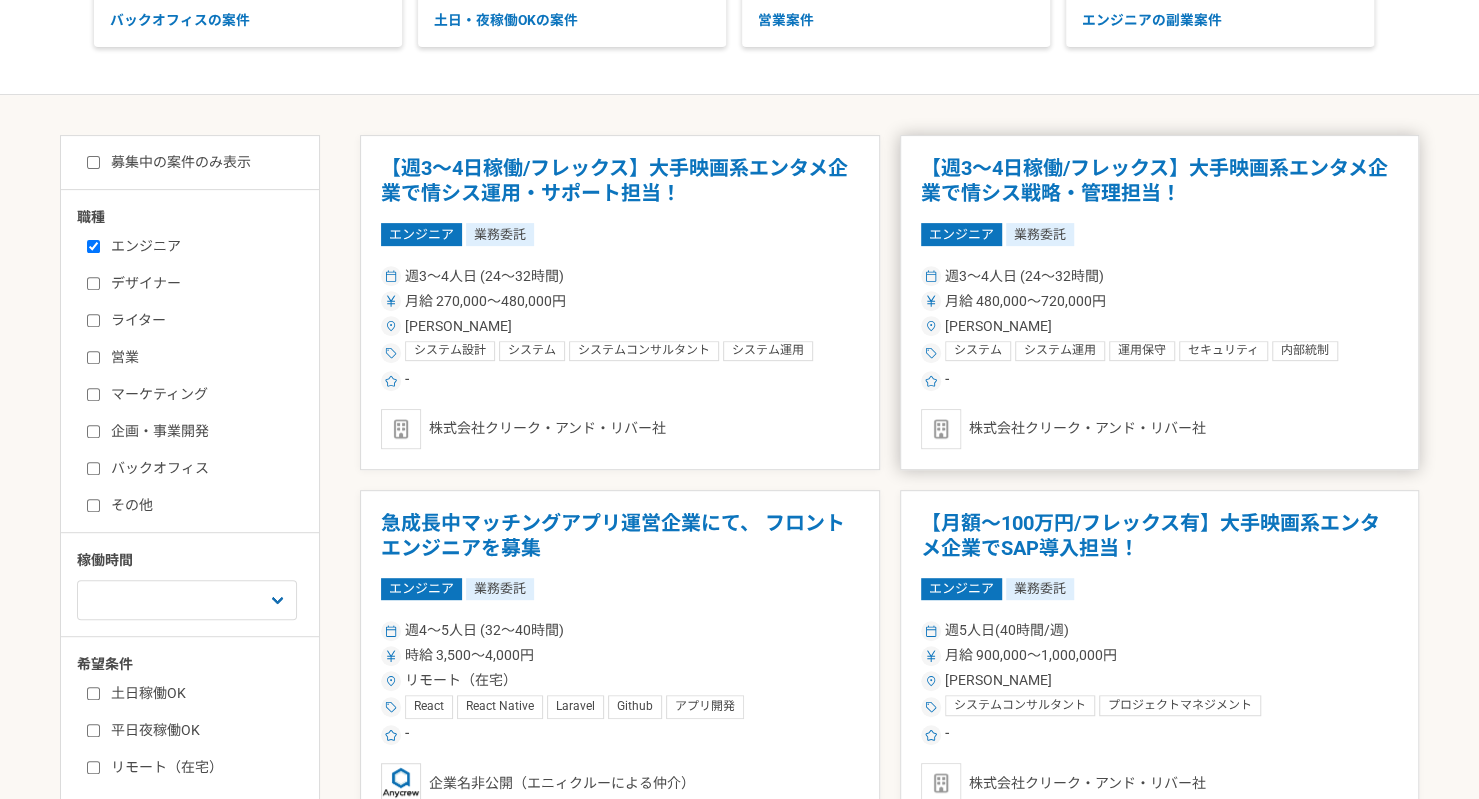 click on "【週3～4日稼働/フレックス】大手映画系エンタメ企業で情シス戦略・管理担当！" at bounding box center [1160, 181] 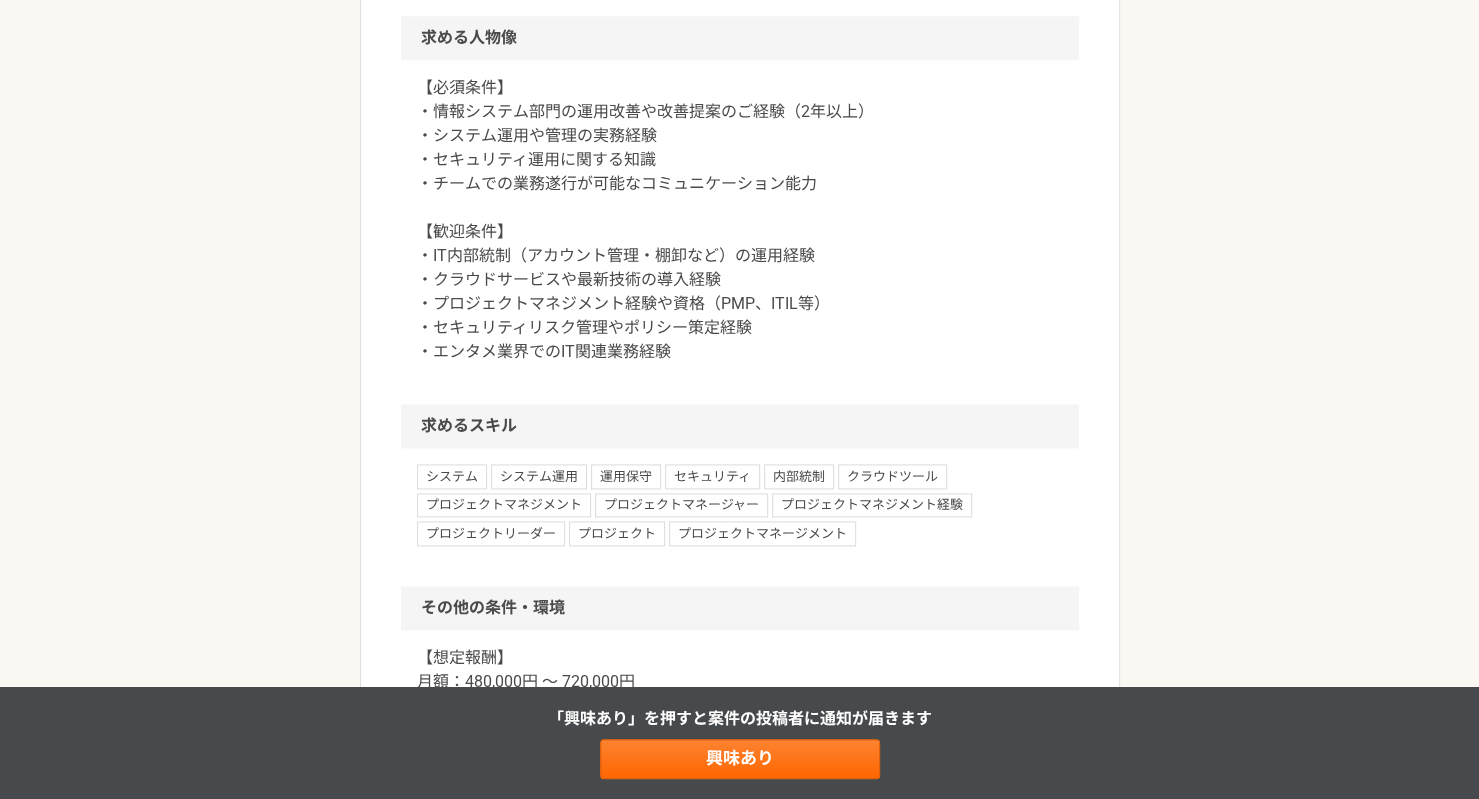 scroll, scrollTop: 1400, scrollLeft: 0, axis: vertical 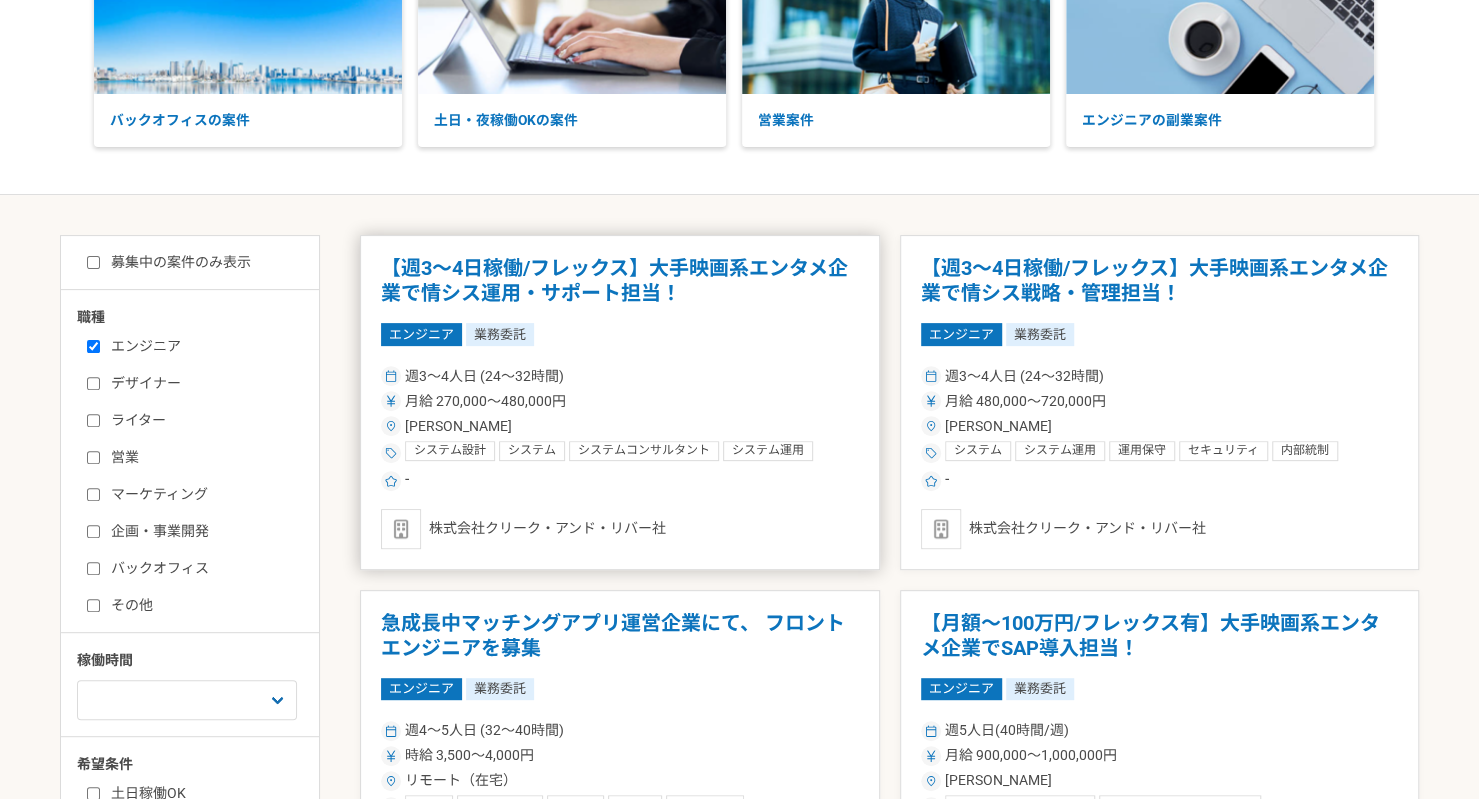 click on "【週3～4日稼働/フレックス】大手映画系エンタメ企業で情シス運用・サポート担当！" at bounding box center (620, 281) 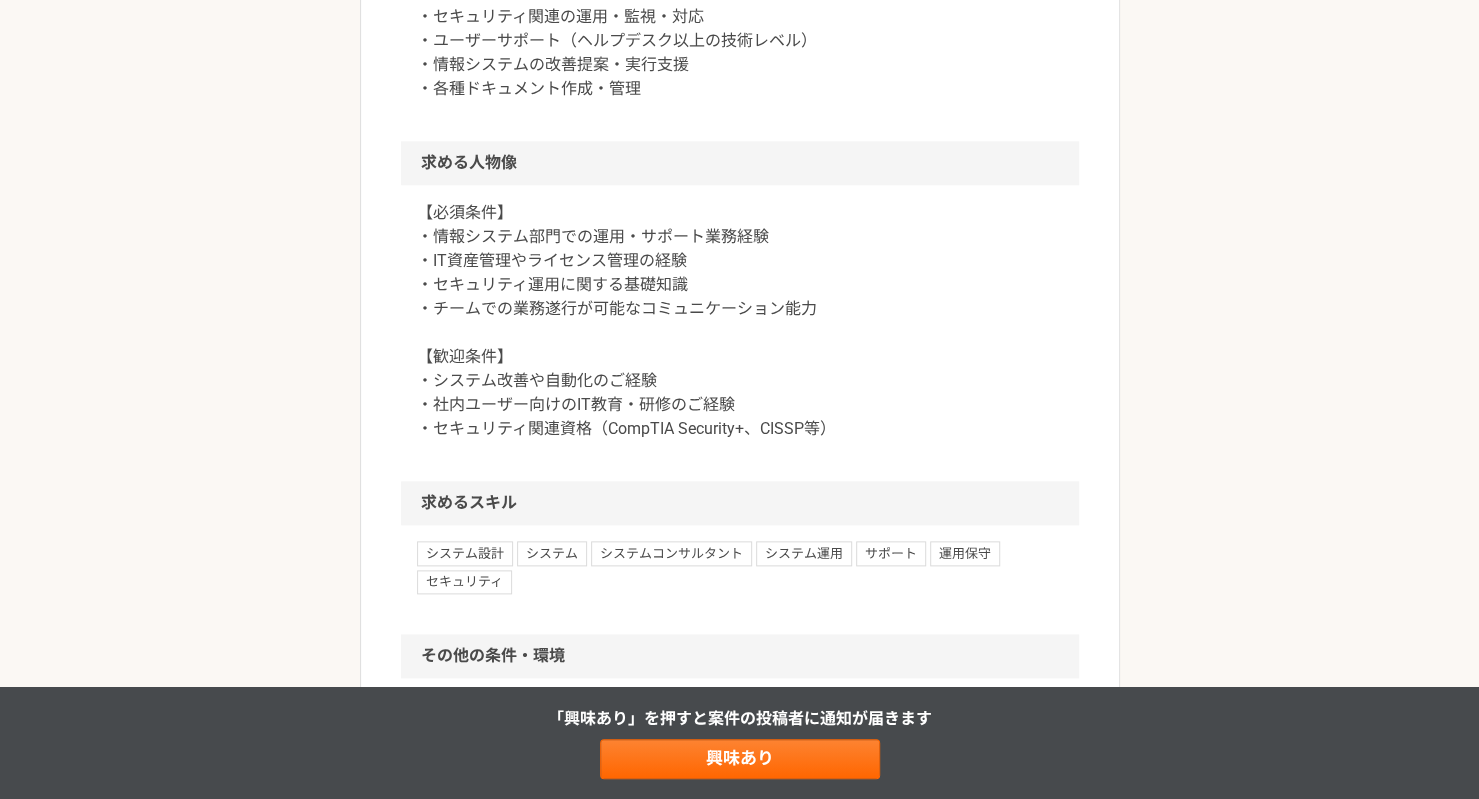 scroll, scrollTop: 1100, scrollLeft: 0, axis: vertical 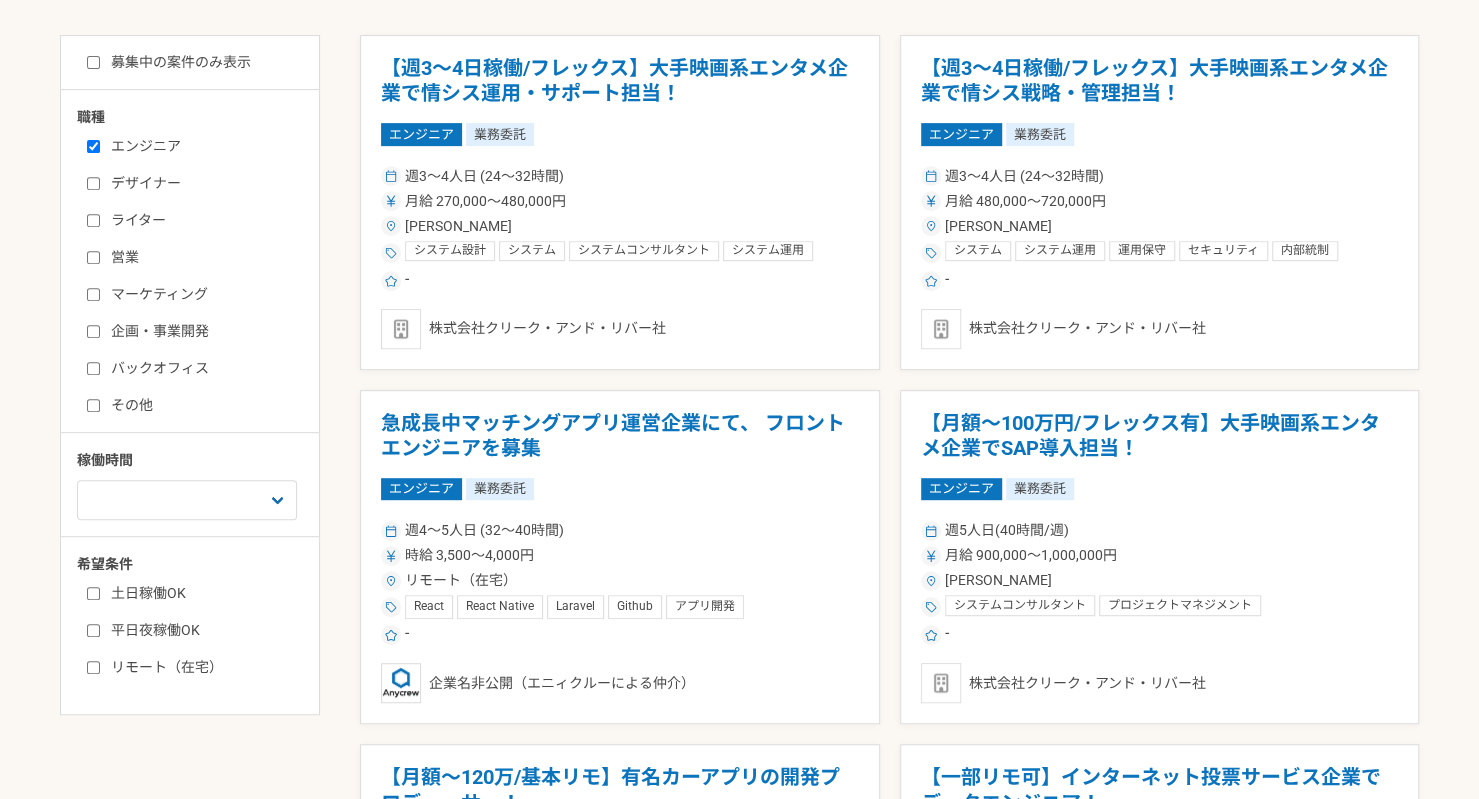 click on "リモート（在宅）" at bounding box center (202, 667) 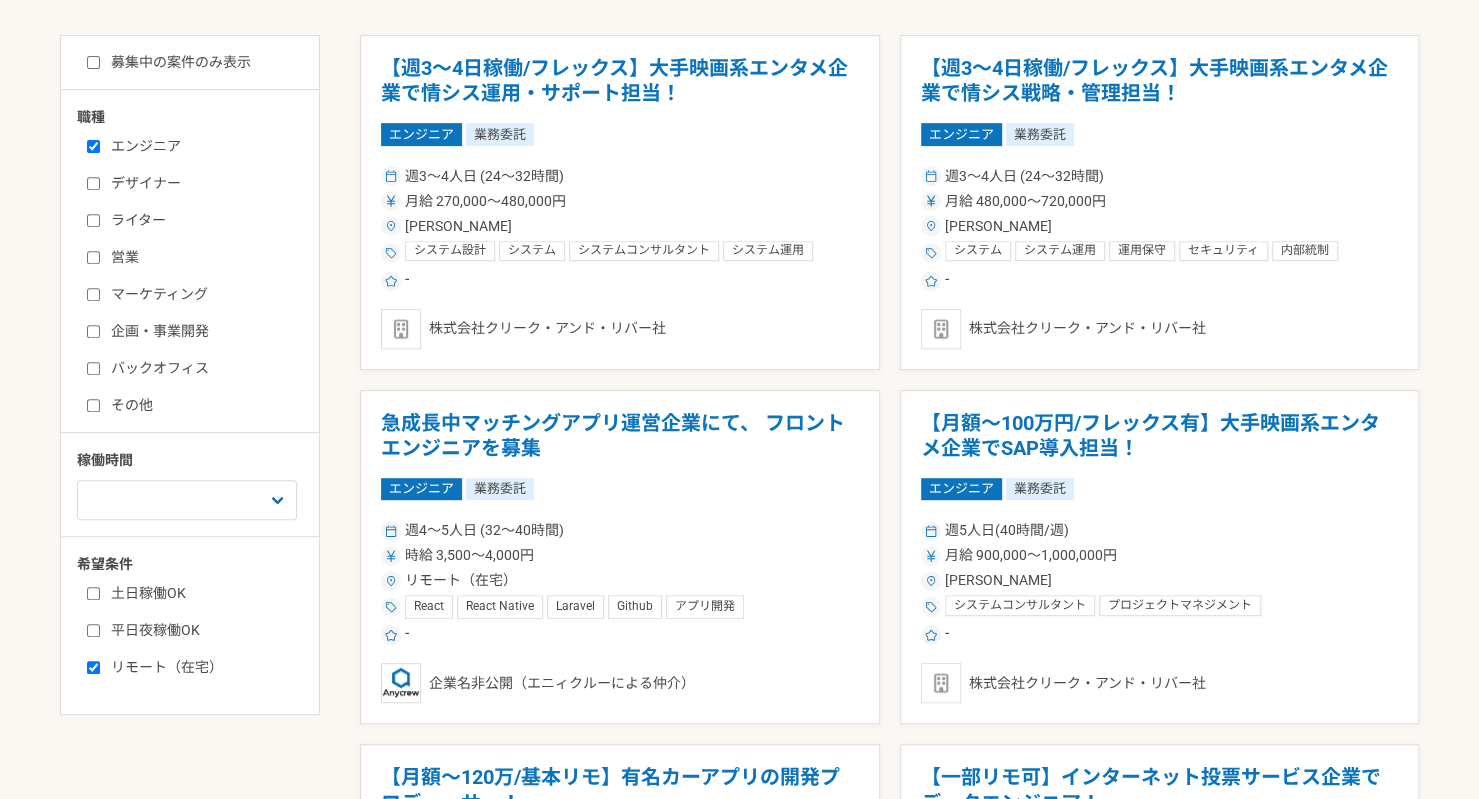 checkbox on "true" 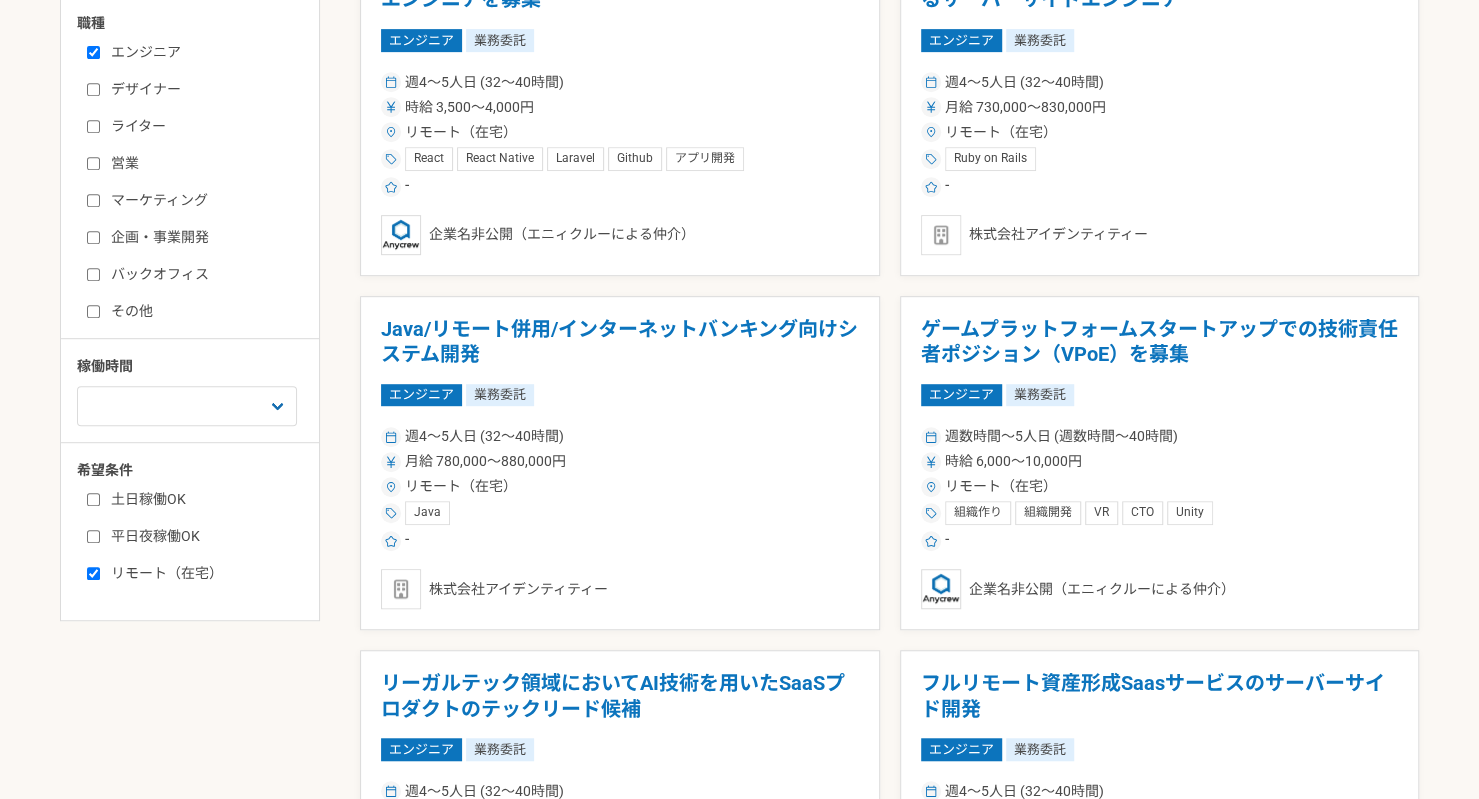 scroll, scrollTop: 500, scrollLeft: 0, axis: vertical 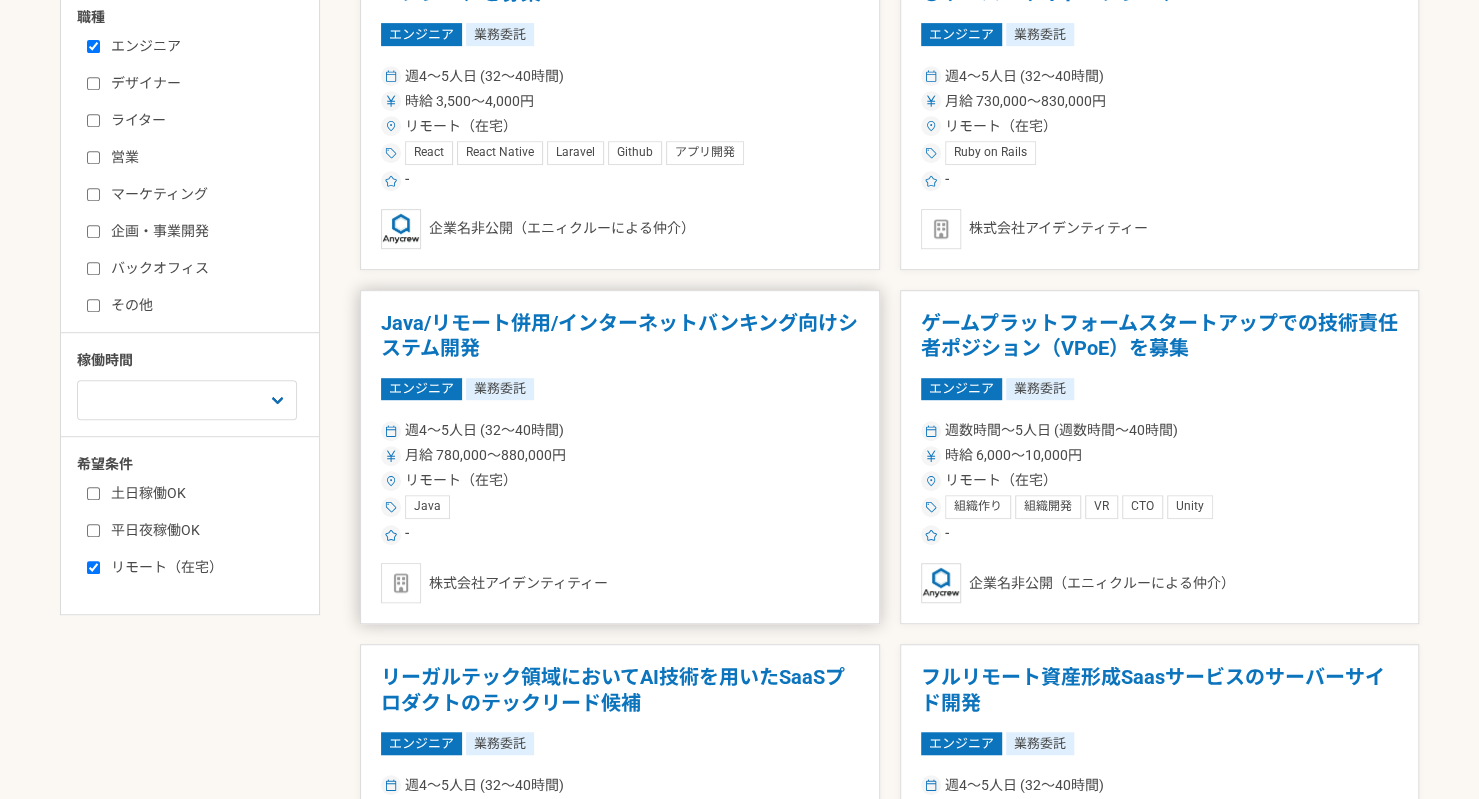 click on "Java/リモート併用/インターネットバンキング向けシステム開発" at bounding box center (620, 336) 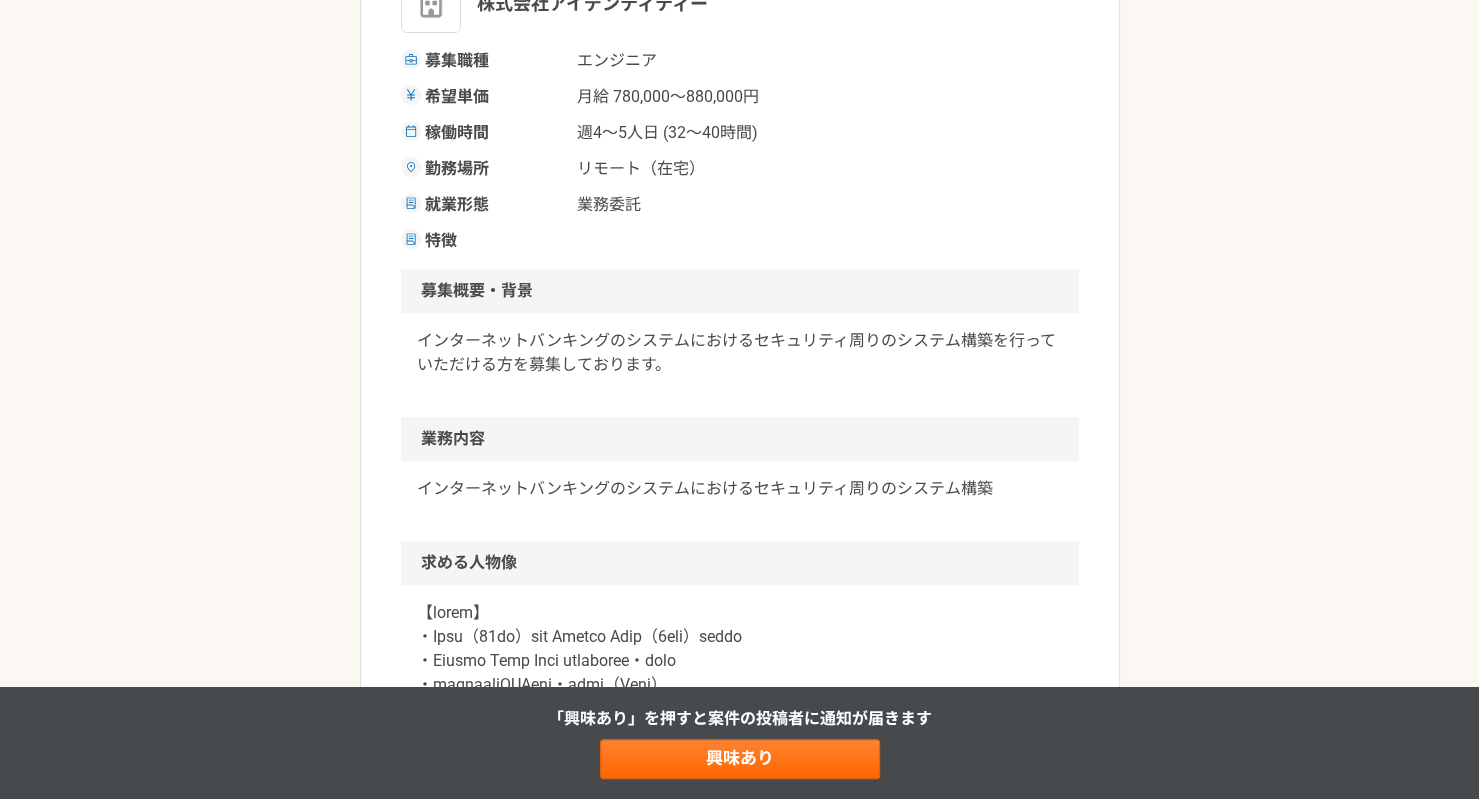 scroll, scrollTop: 362, scrollLeft: 0, axis: vertical 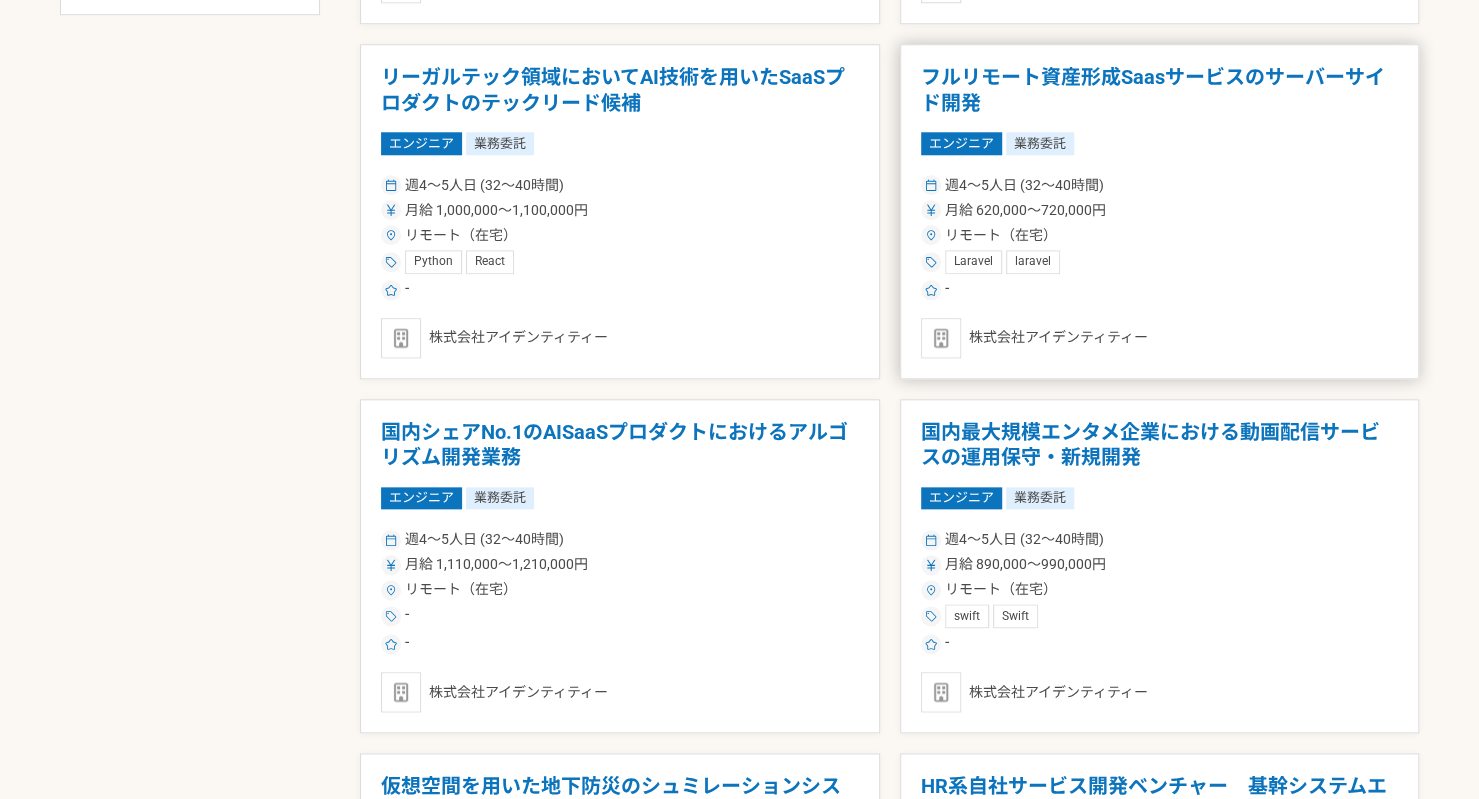 click on "月給 620,000〜720,000円" at bounding box center (1160, 210) 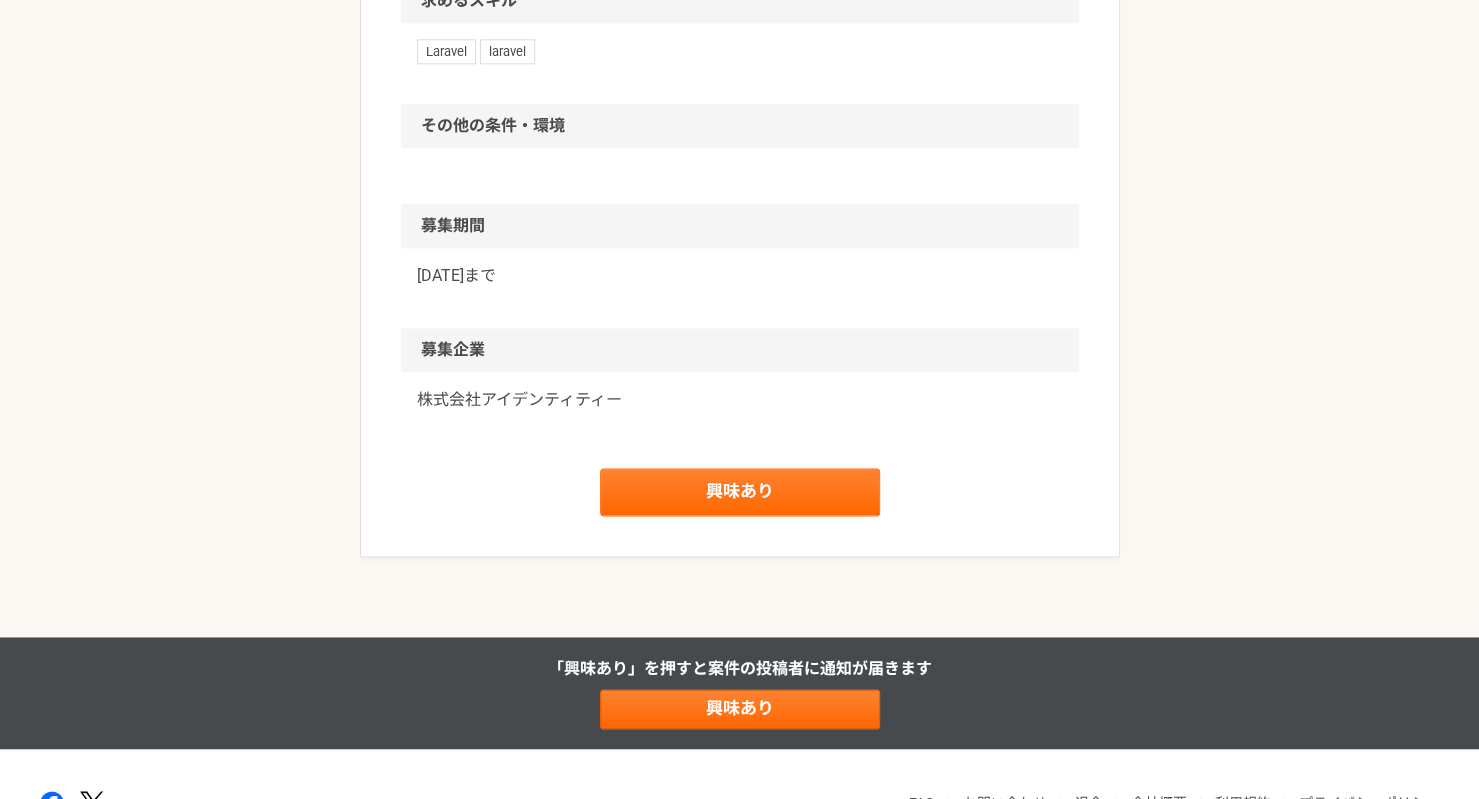 scroll, scrollTop: 1400, scrollLeft: 0, axis: vertical 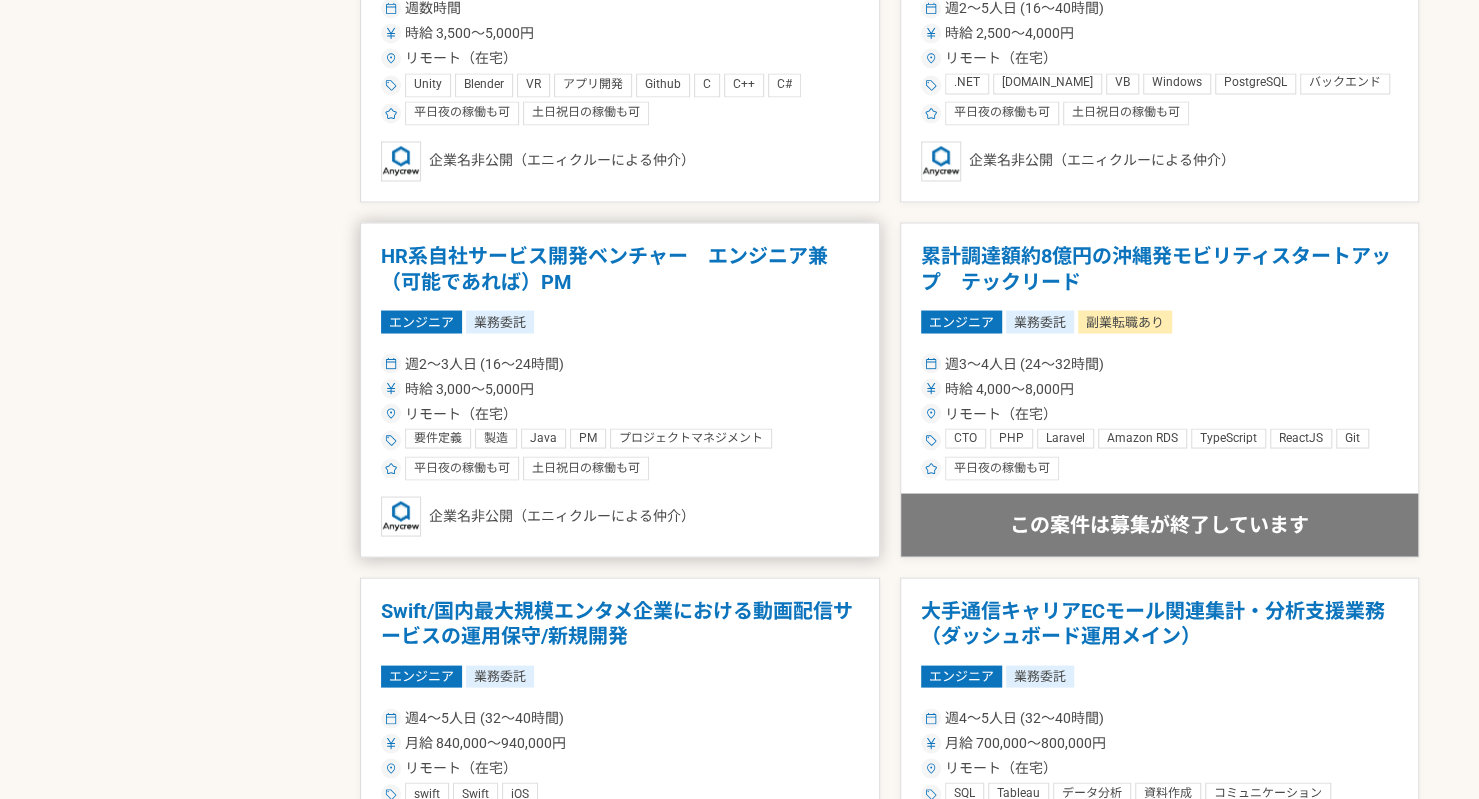 click on "HR系自社サービス開発ベンチャー　エンジニア兼（可能であれば）PM" at bounding box center (620, 268) 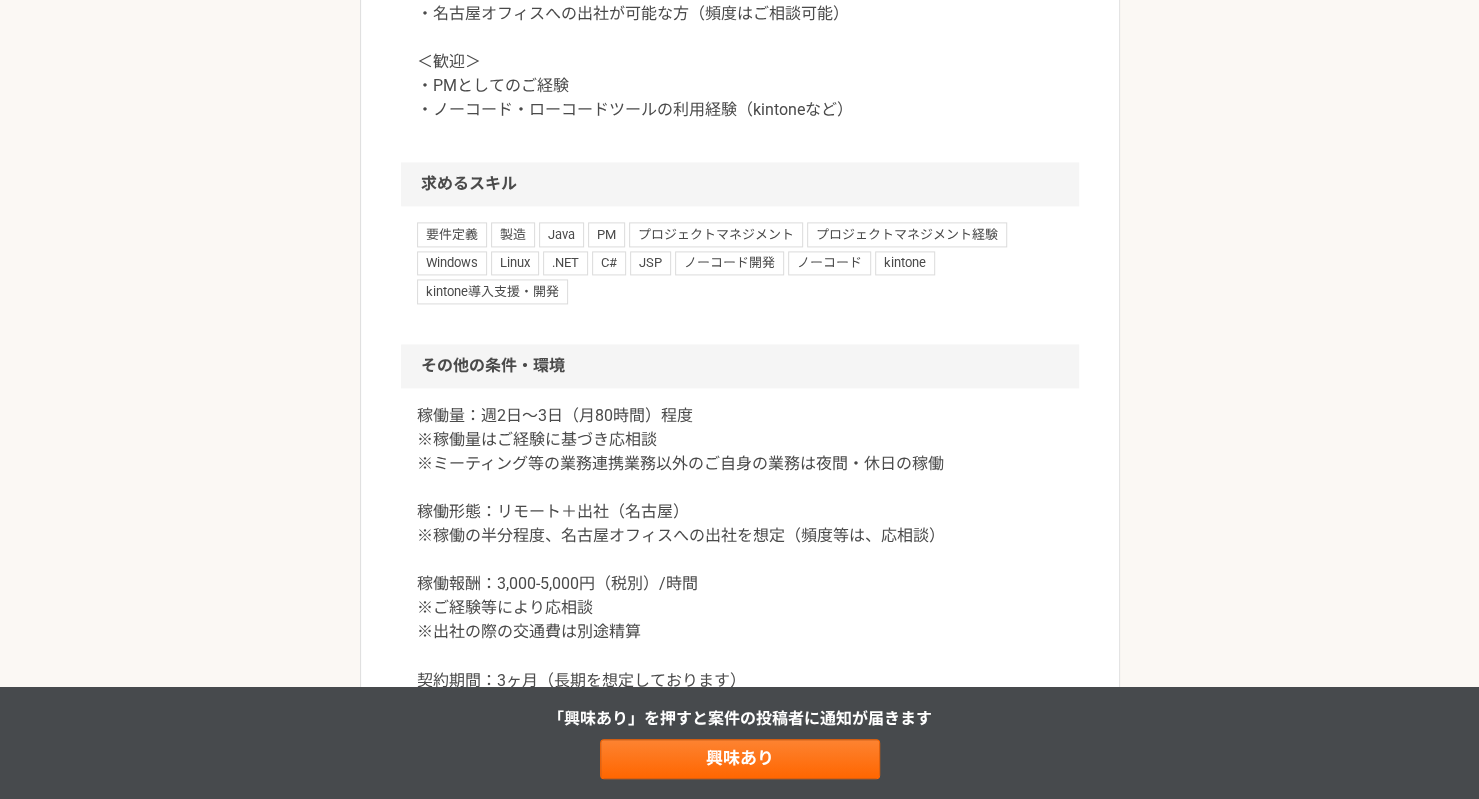 scroll, scrollTop: 1600, scrollLeft: 0, axis: vertical 